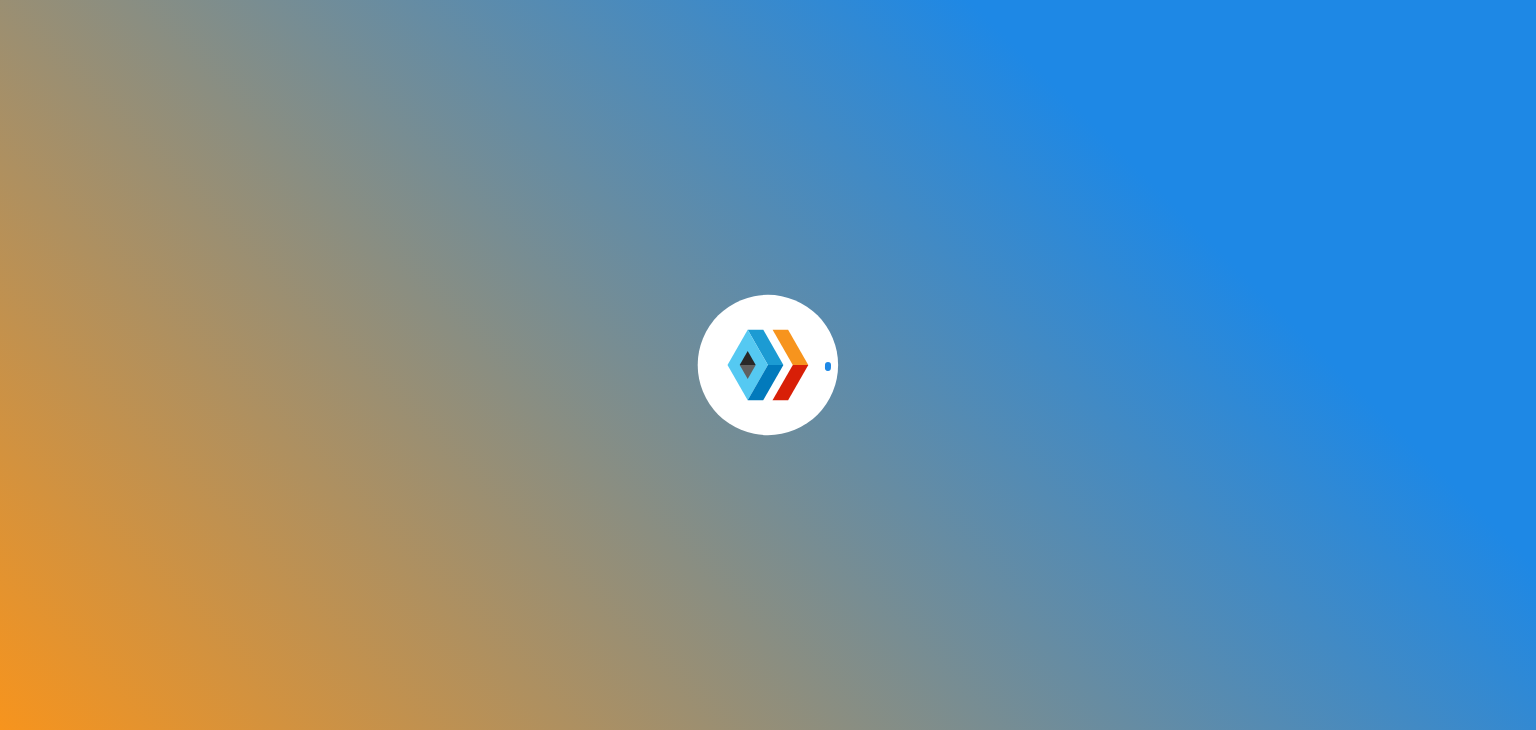 scroll, scrollTop: 0, scrollLeft: 0, axis: both 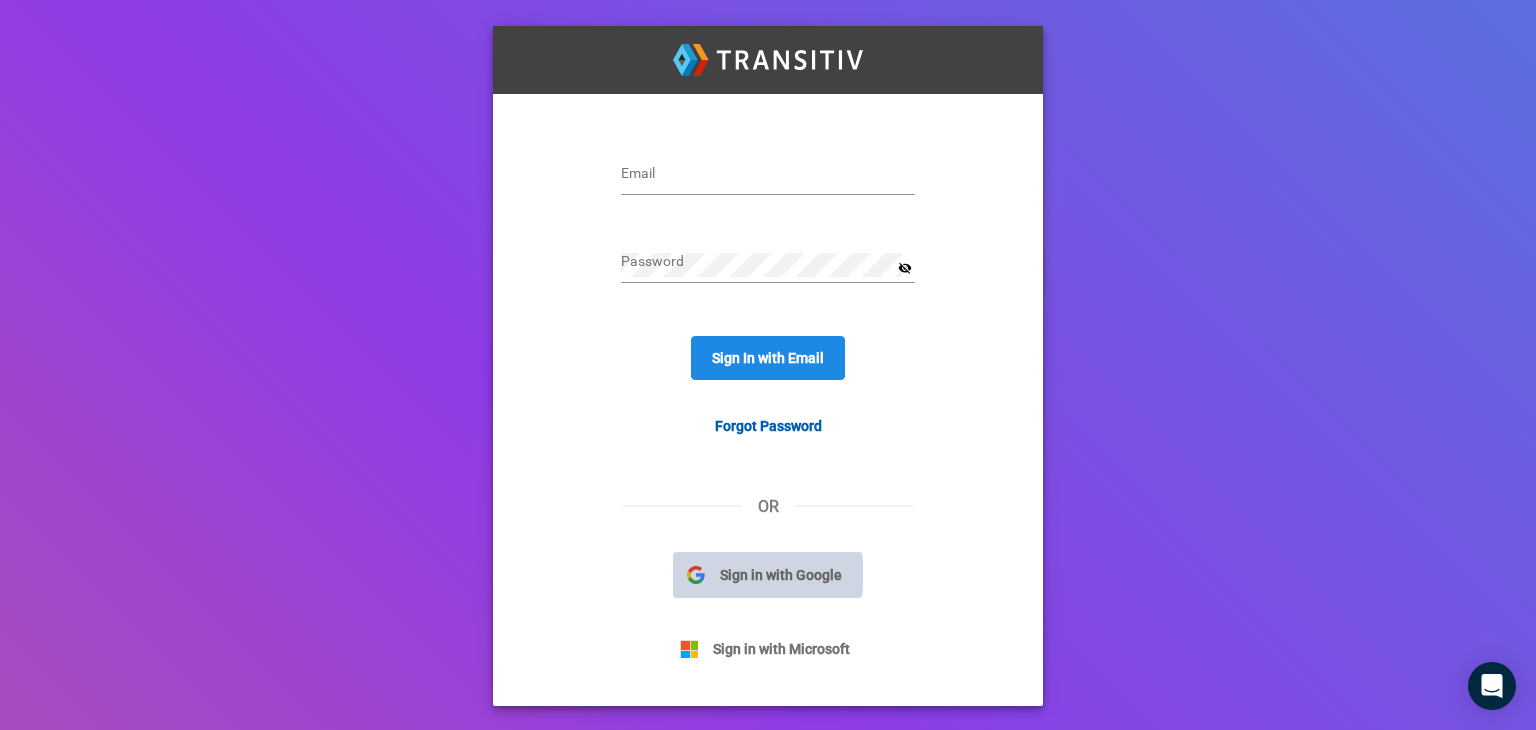 click on "Sign in with Google" 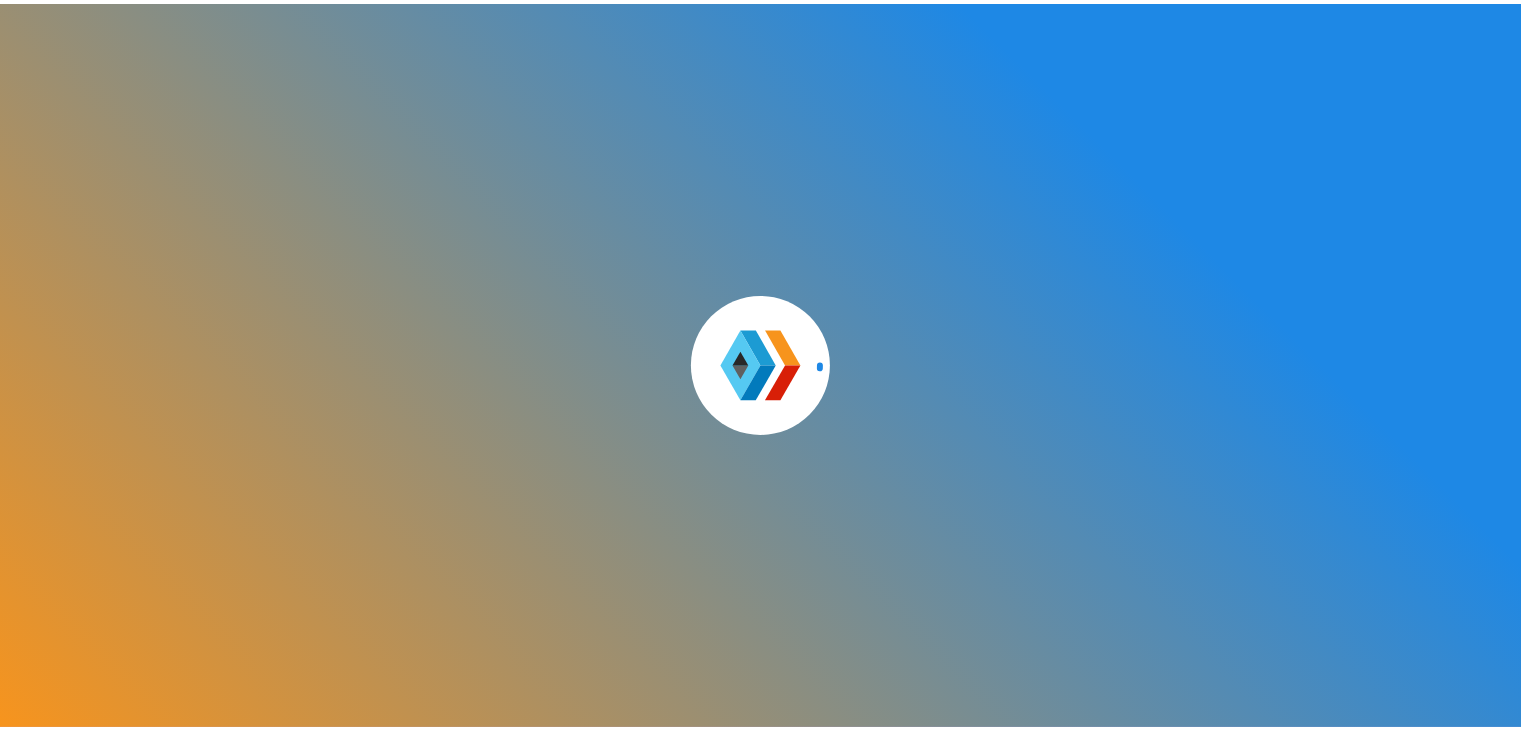 scroll, scrollTop: 0, scrollLeft: 0, axis: both 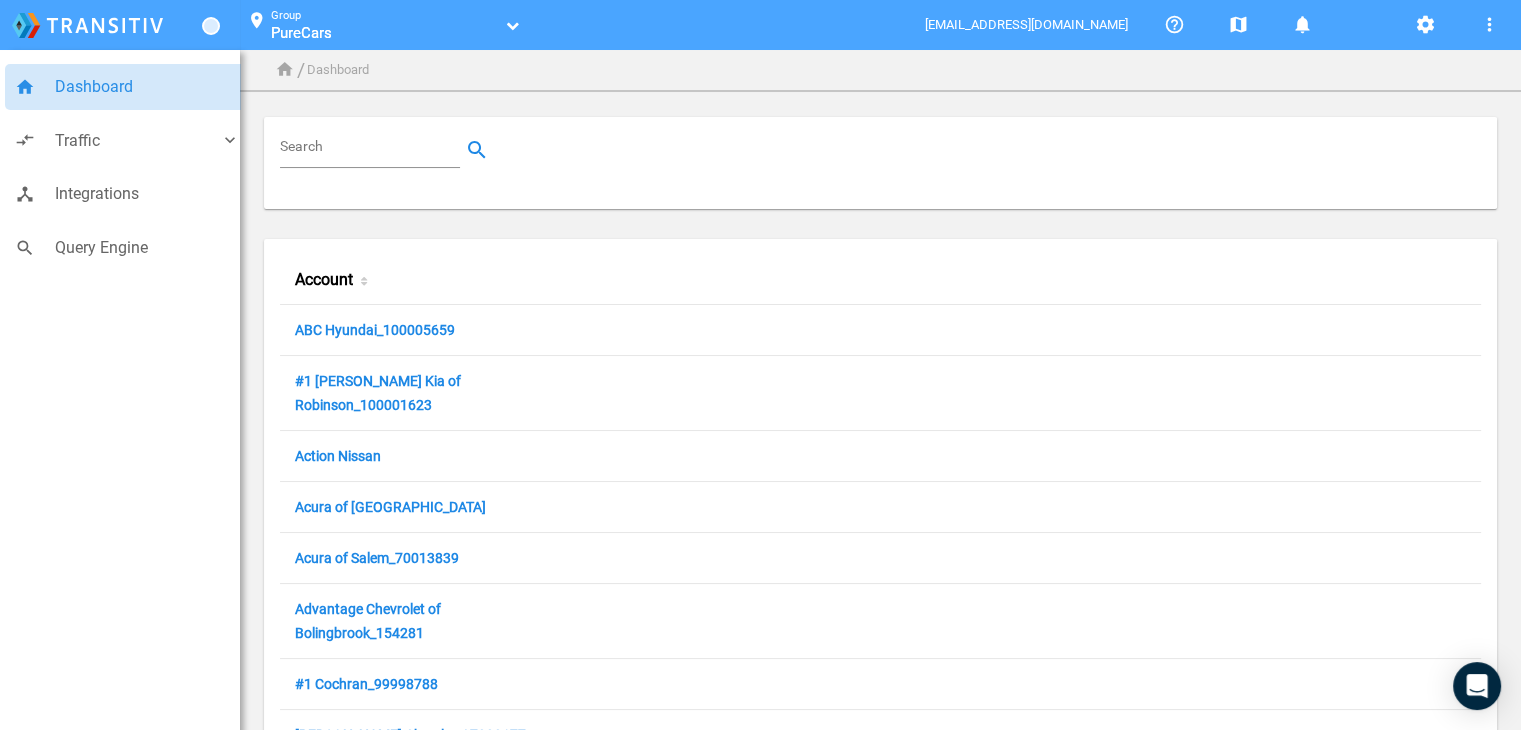 click on "Search" at bounding box center (374, 150) 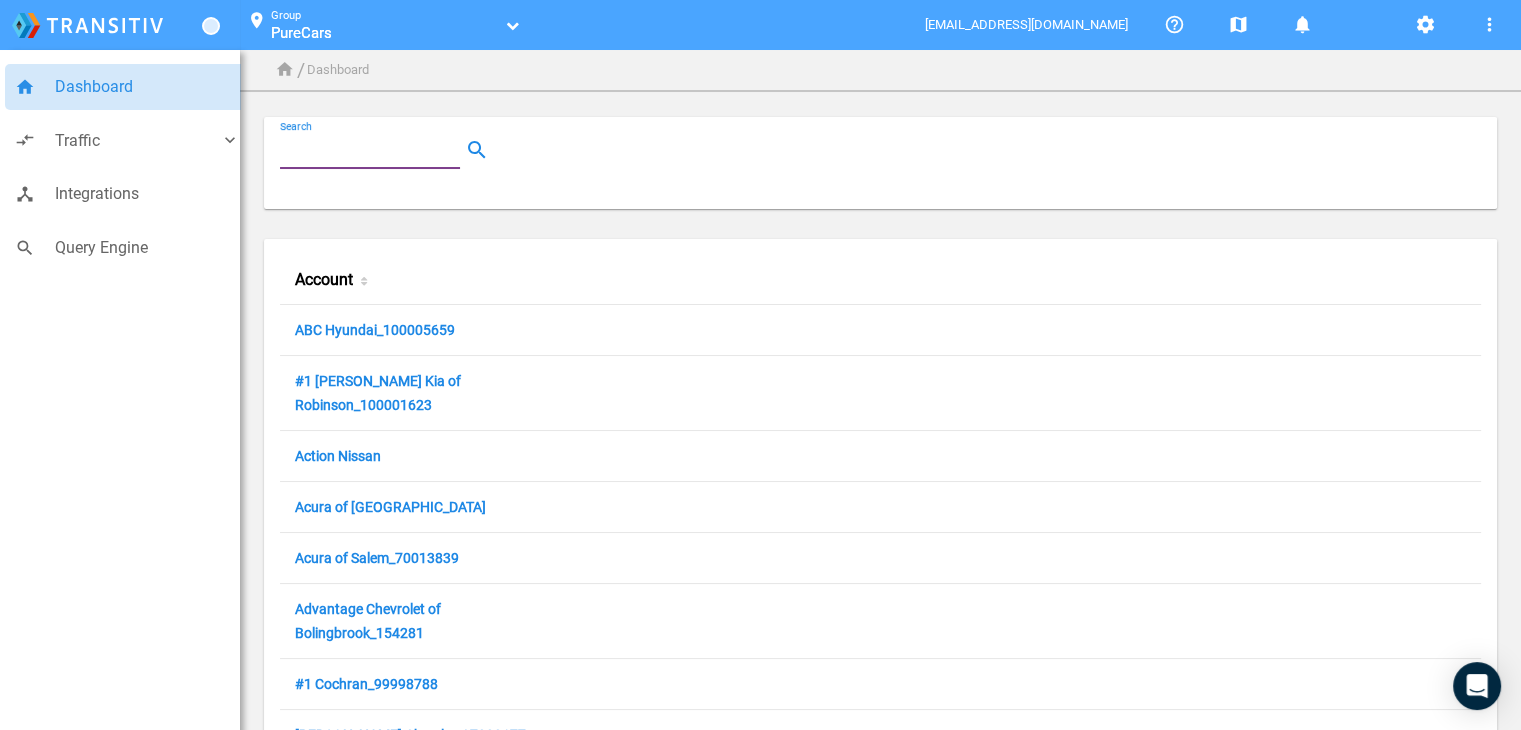 paste on "https://app.transitiv.io/dashboard/group/7cf9b4b25b2e450a852c574aa85f2688" 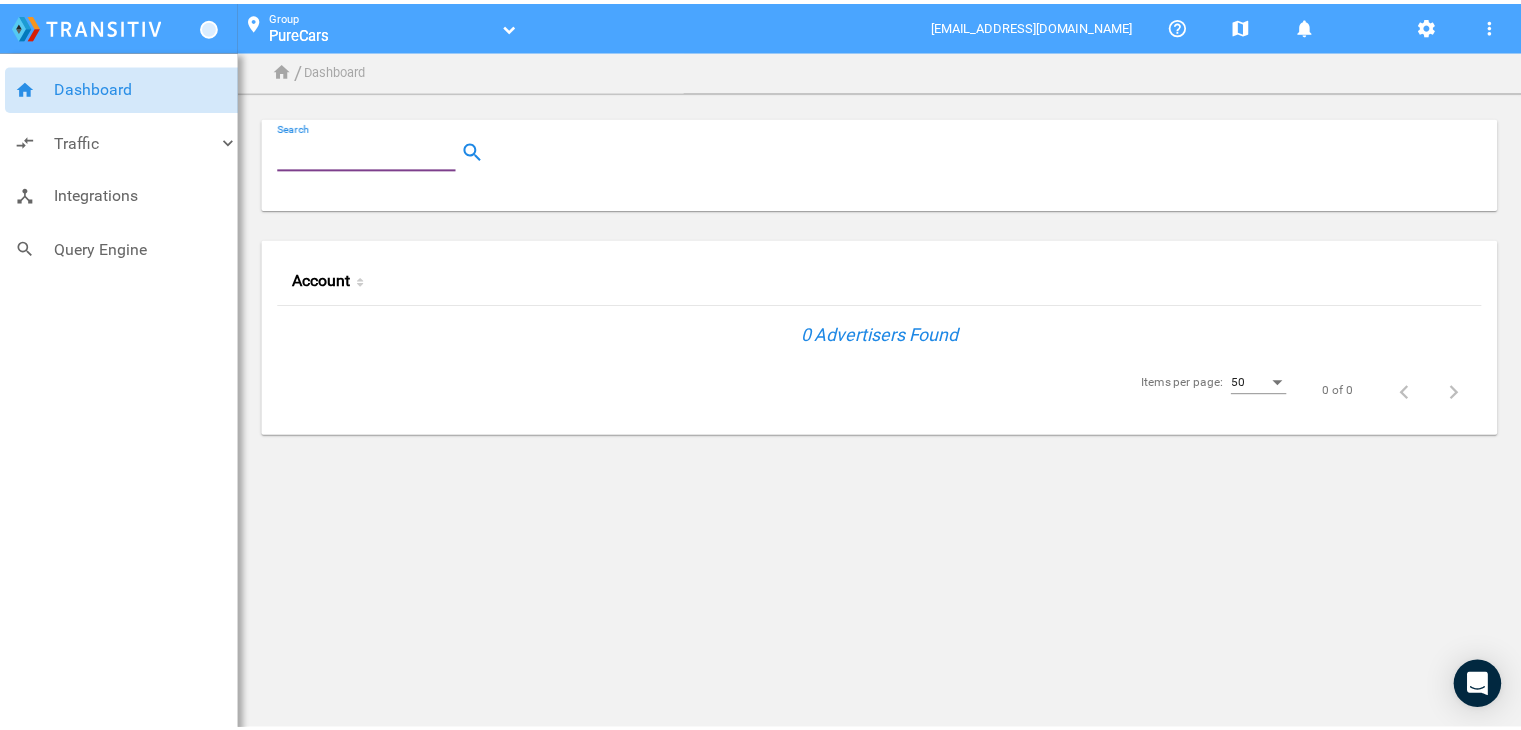 scroll, scrollTop: 0, scrollLeft: 0, axis: both 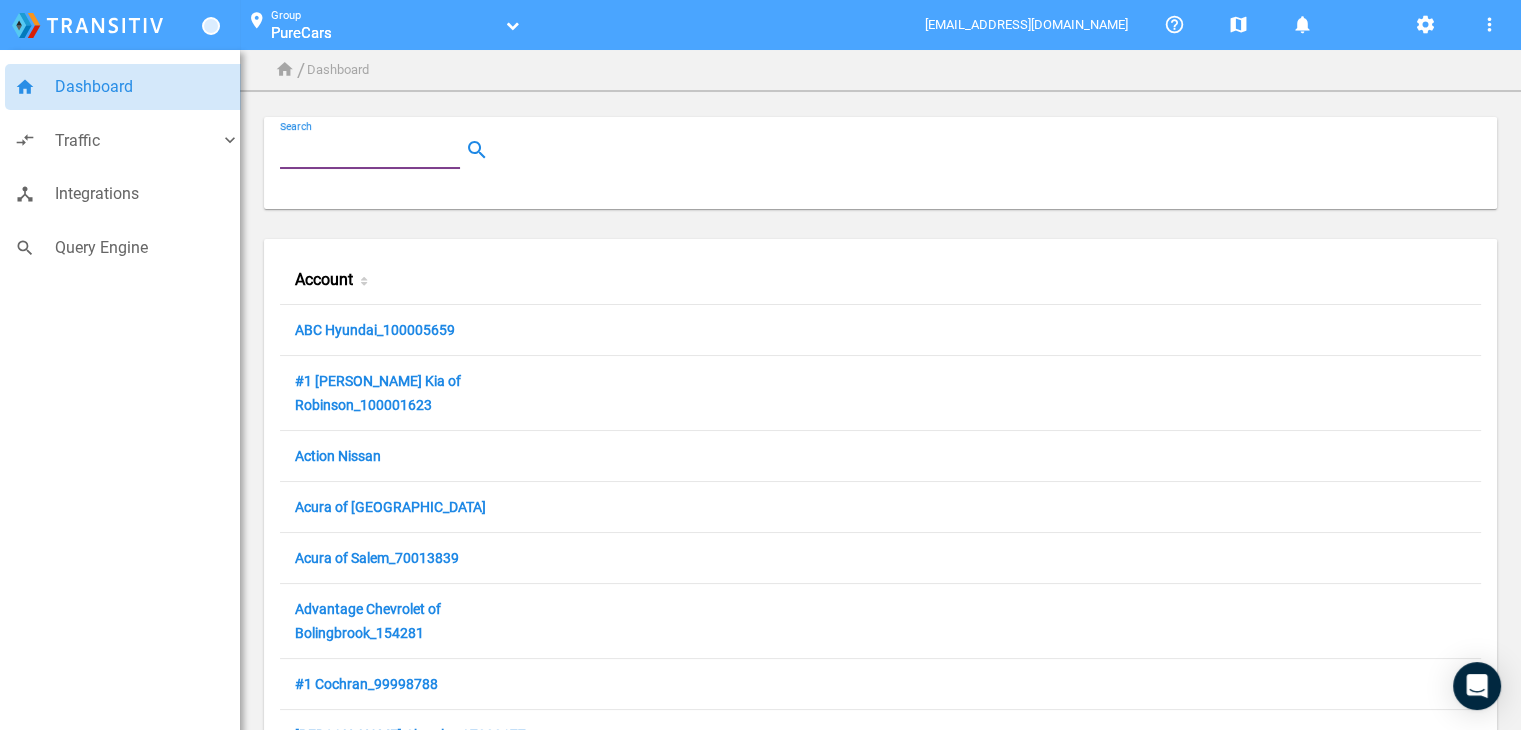click on "Search" at bounding box center (374, 150) 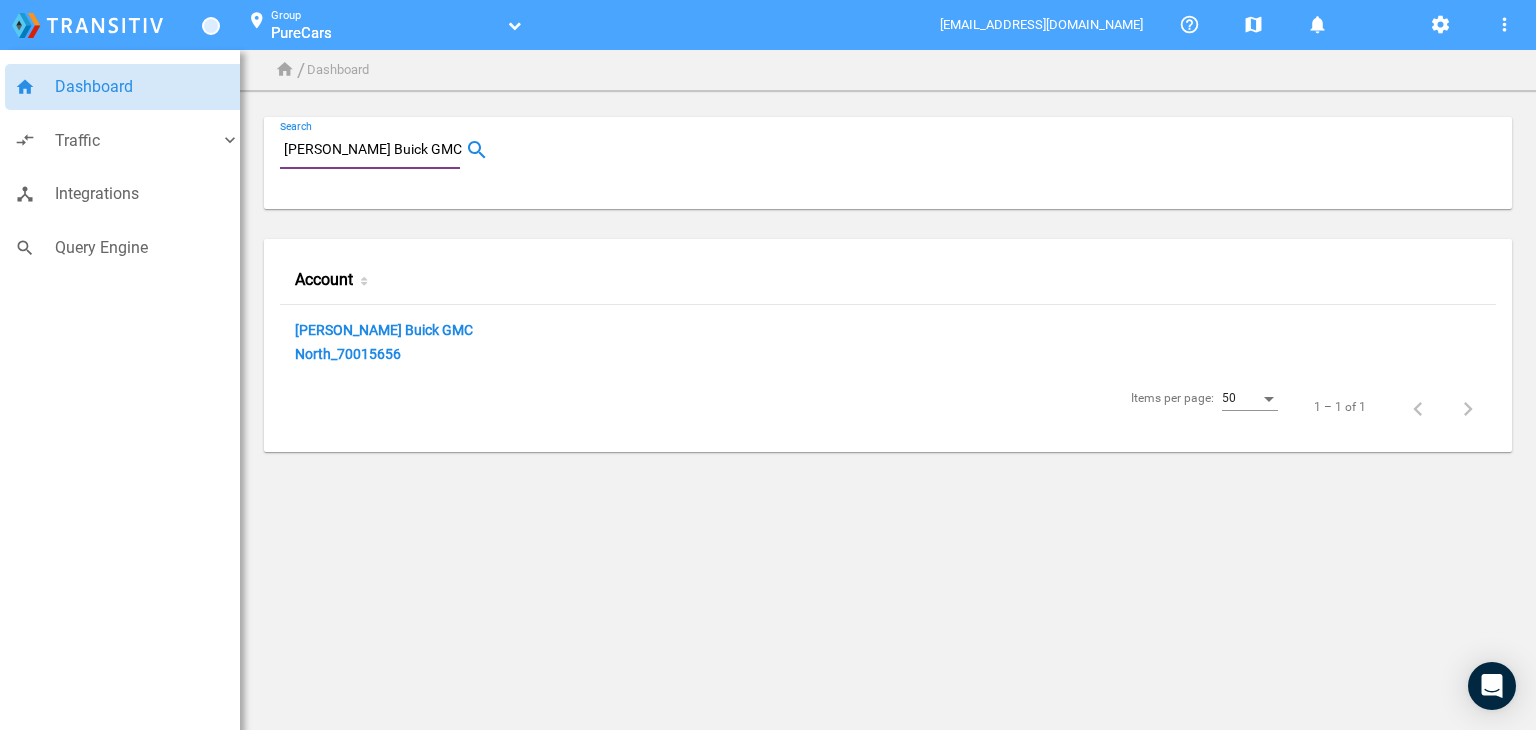 type on "Cavender Buick GMC North" 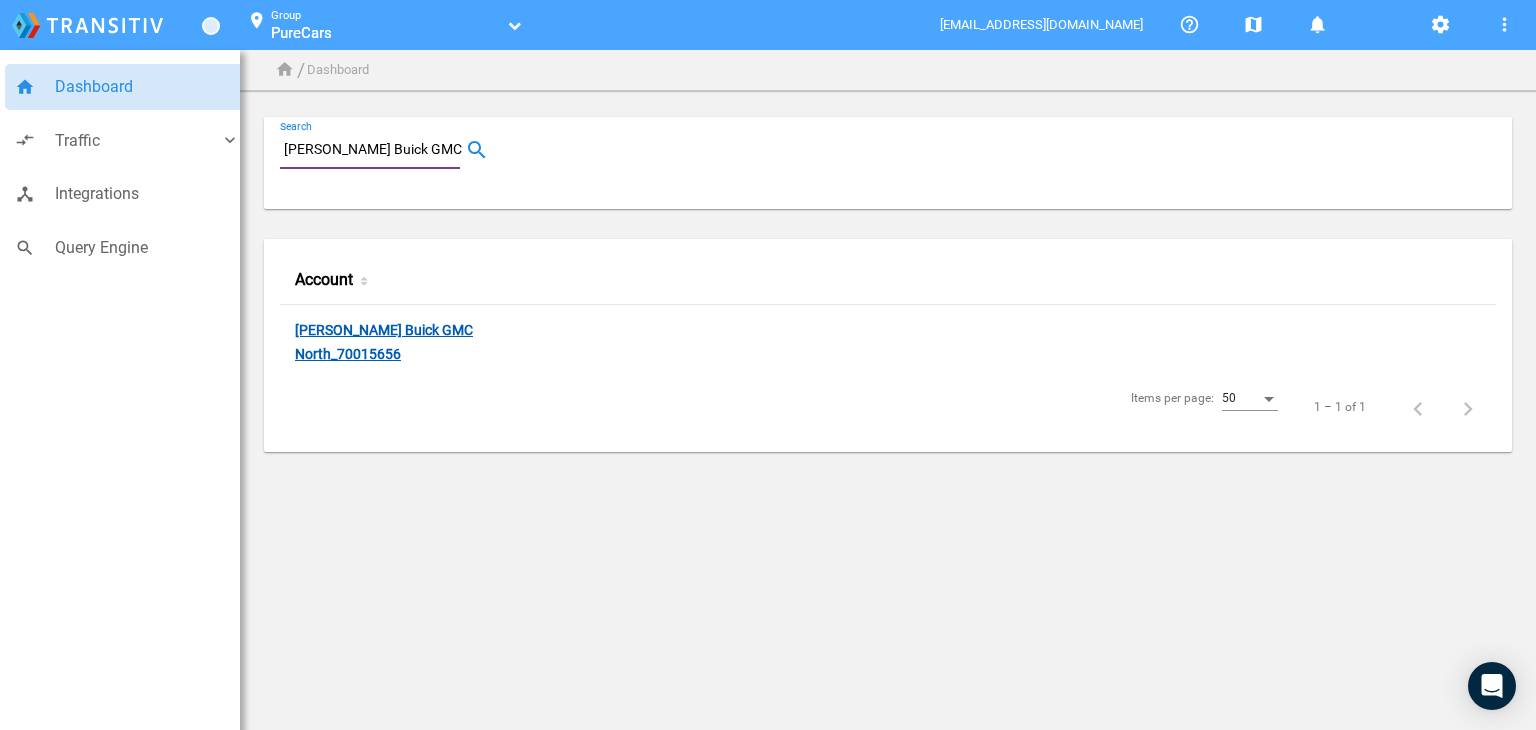 click on "Cavender Buick GMC North_70015656" 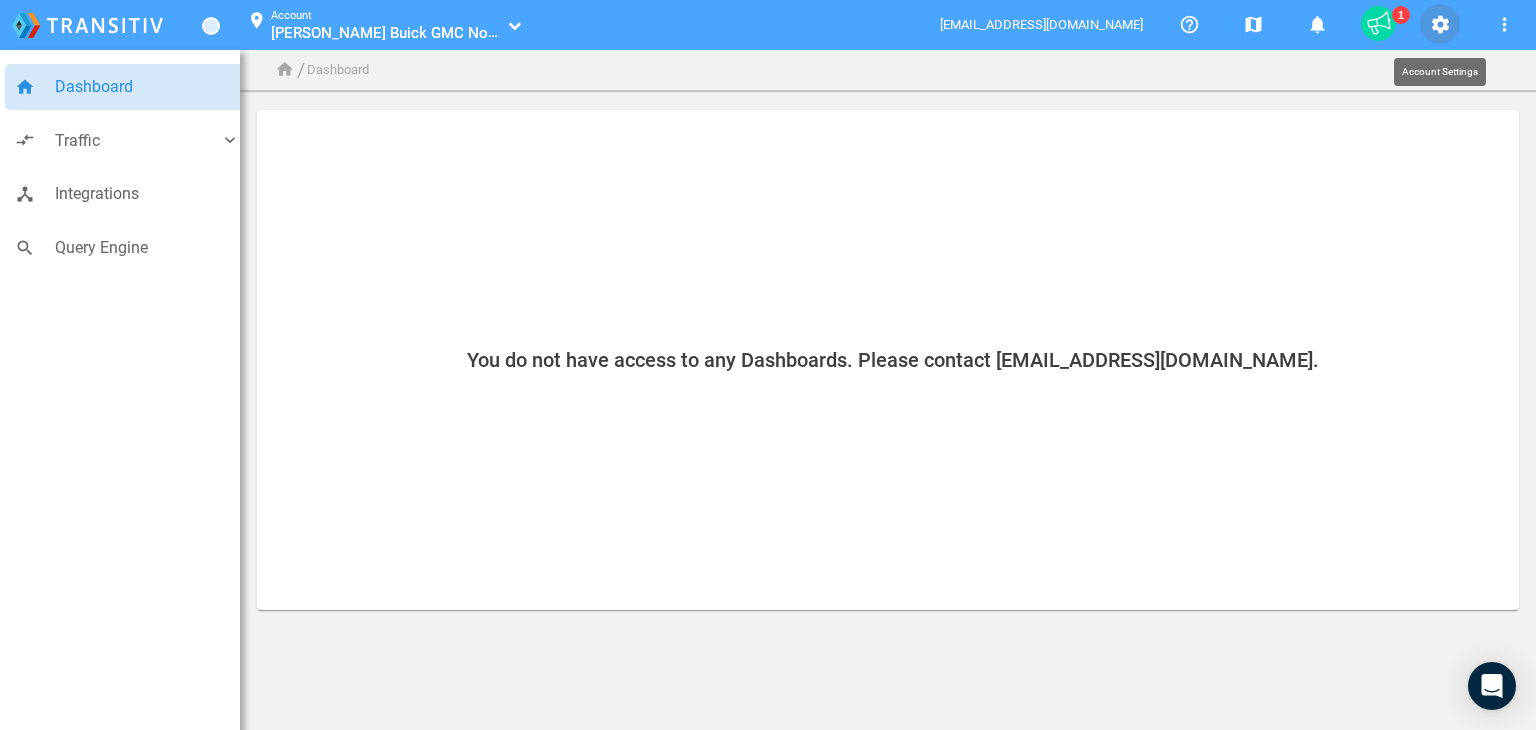click on "settings" at bounding box center [1440, 25] 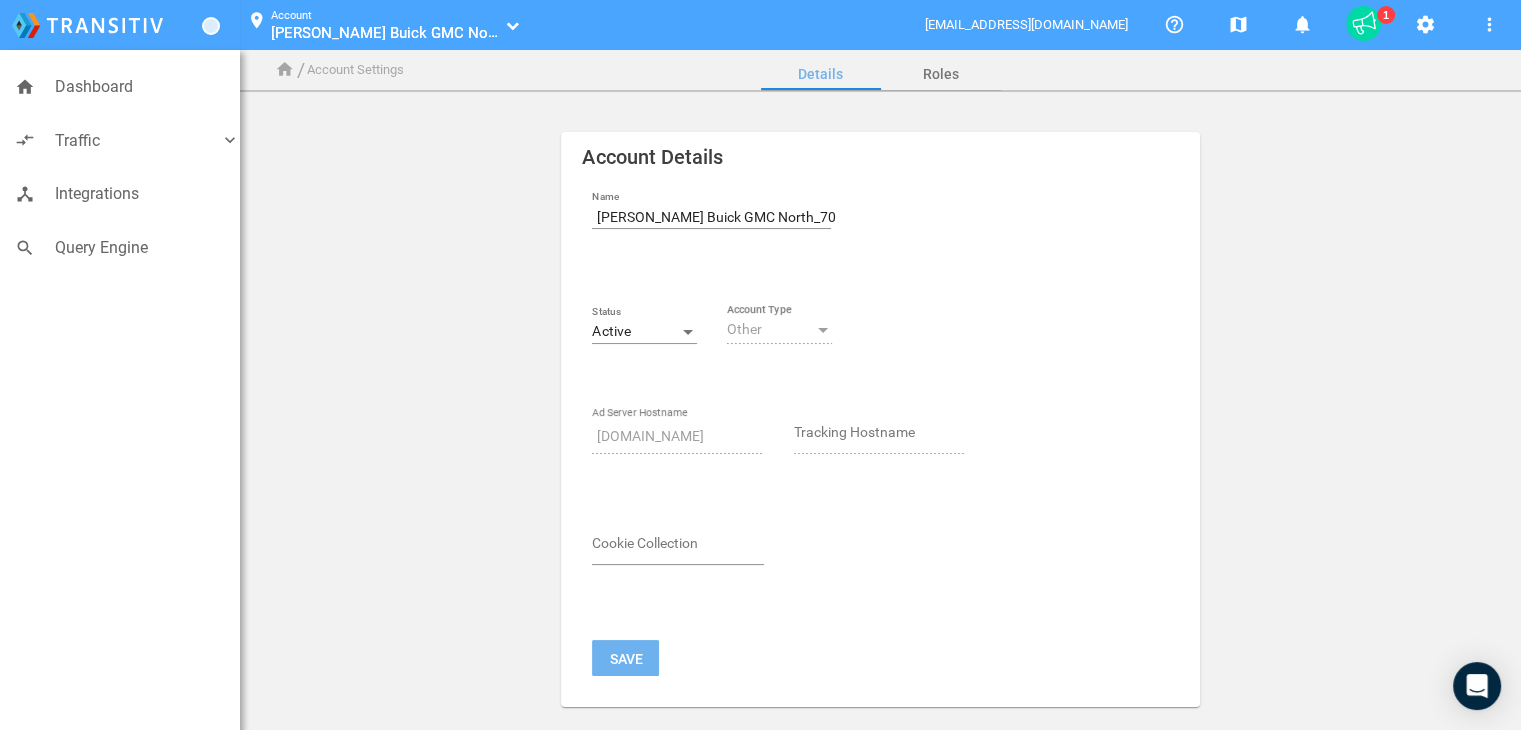 click on "Cookie Collection" at bounding box center [678, 548] 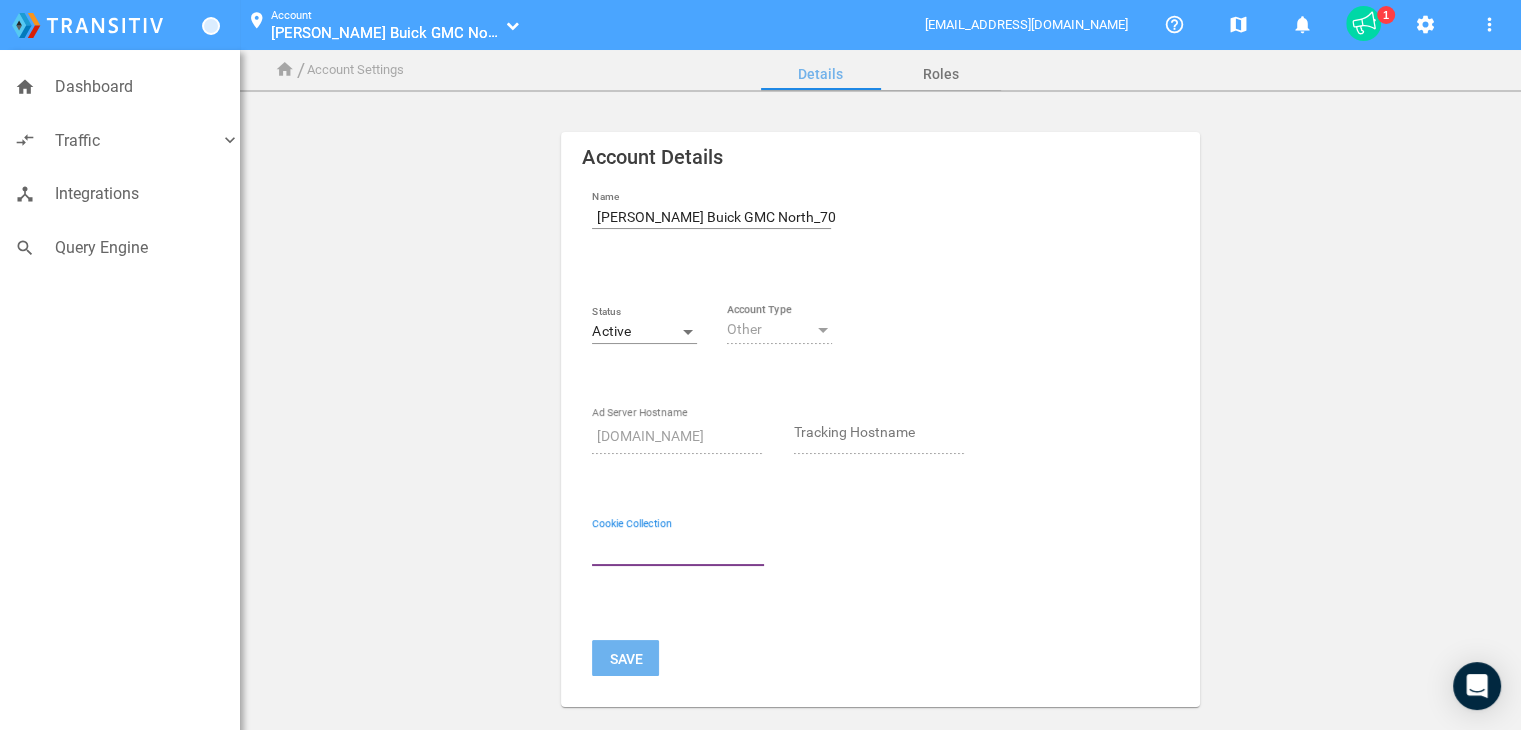paste on "_pcUID" 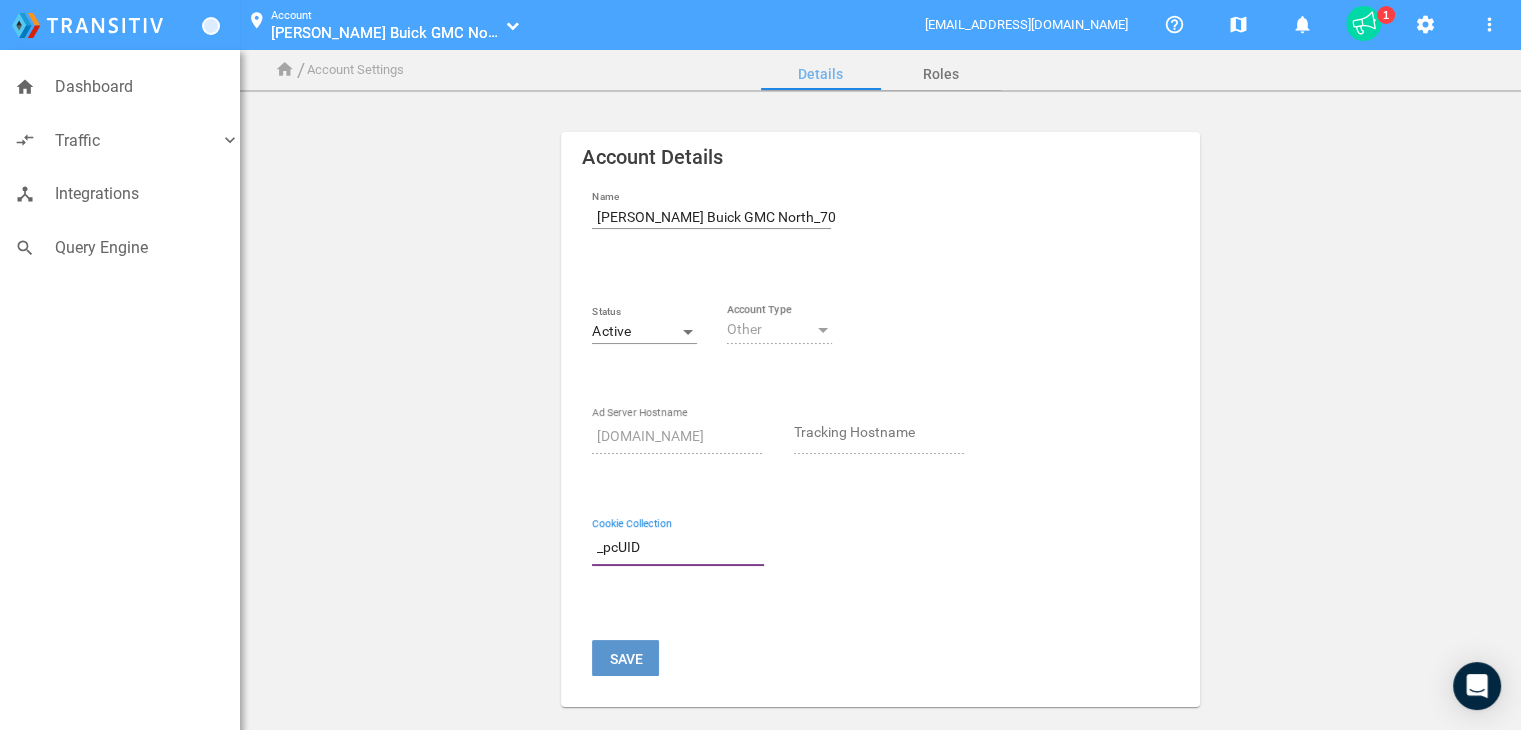 type on "_pcUID" 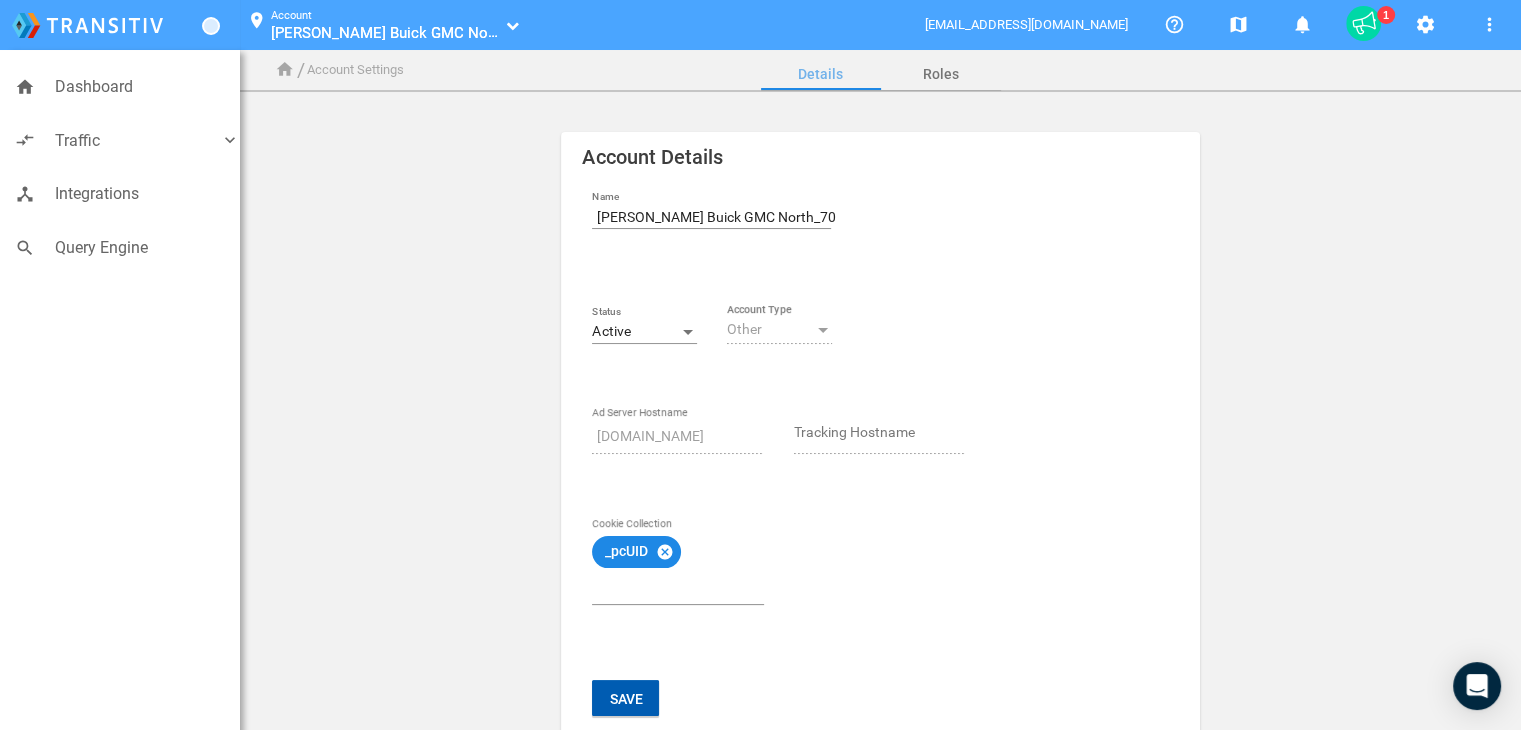 click on "Name Cavender Buick GMC North_70015656 Status Active Other Account Type srv.purecars.com Ad Server Hostname Tracking Hostname  _pcUID  cancel Cookie Collection  Save" at bounding box center [779, 452] 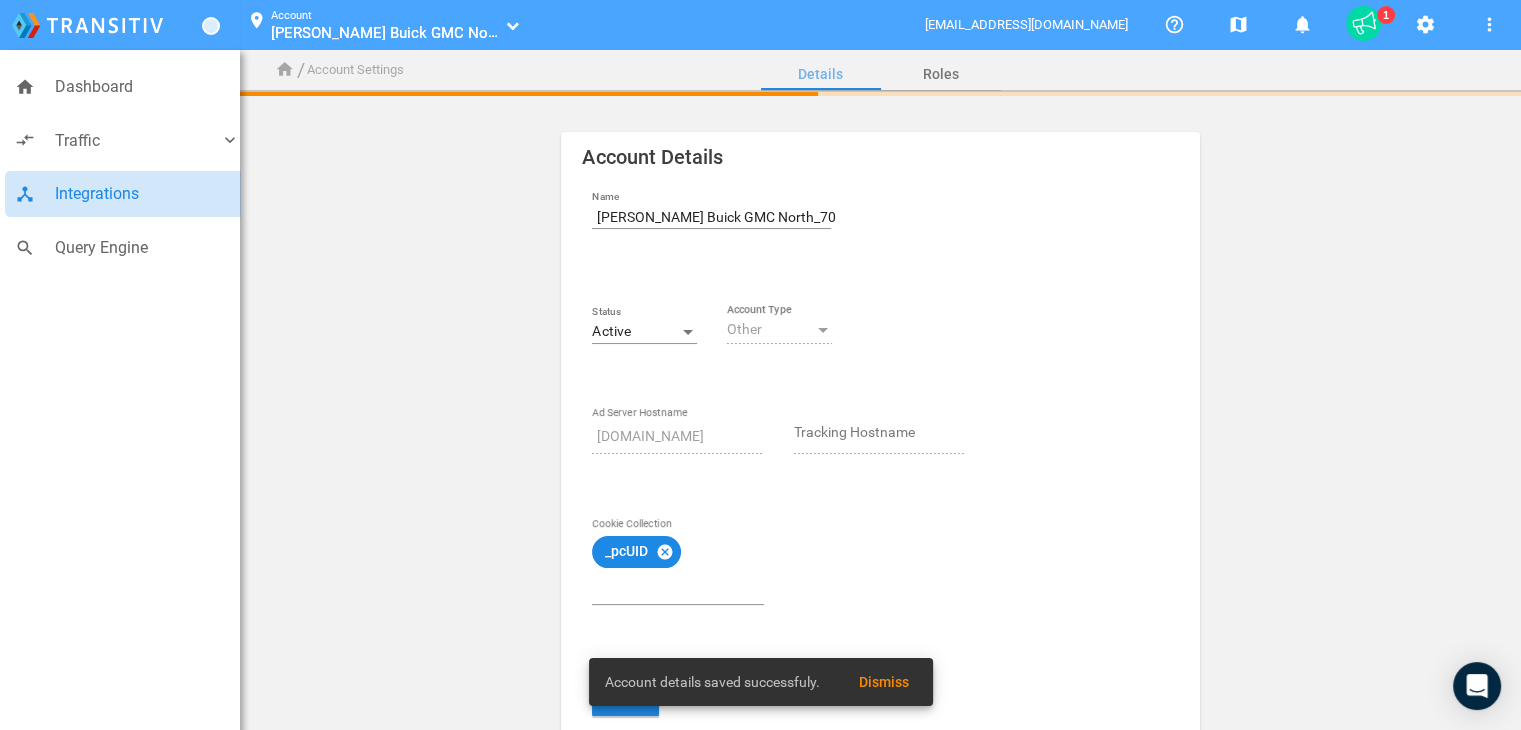 click on "Integrations" at bounding box center (147, 194) 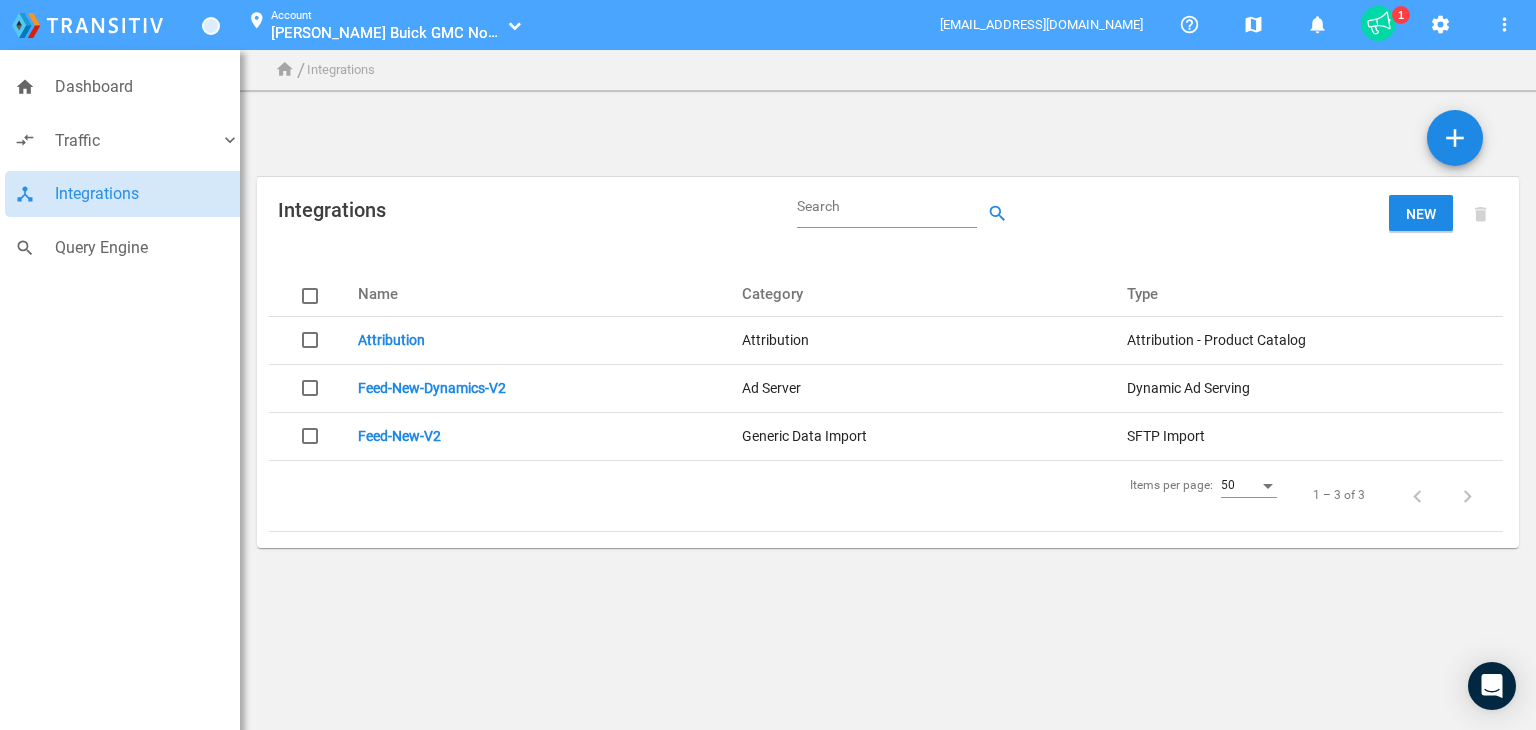 click on "Attribution" 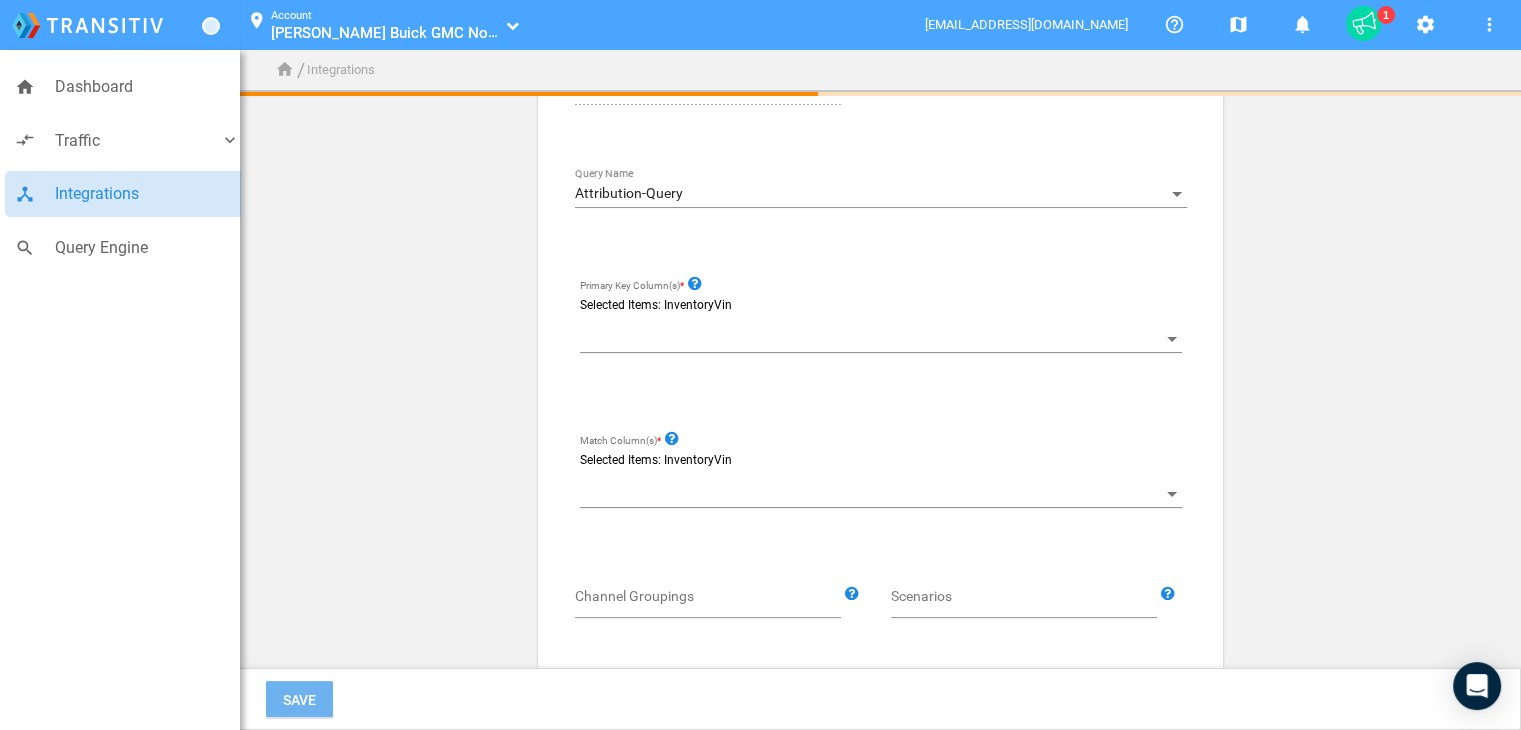 scroll, scrollTop: 0, scrollLeft: 0, axis: both 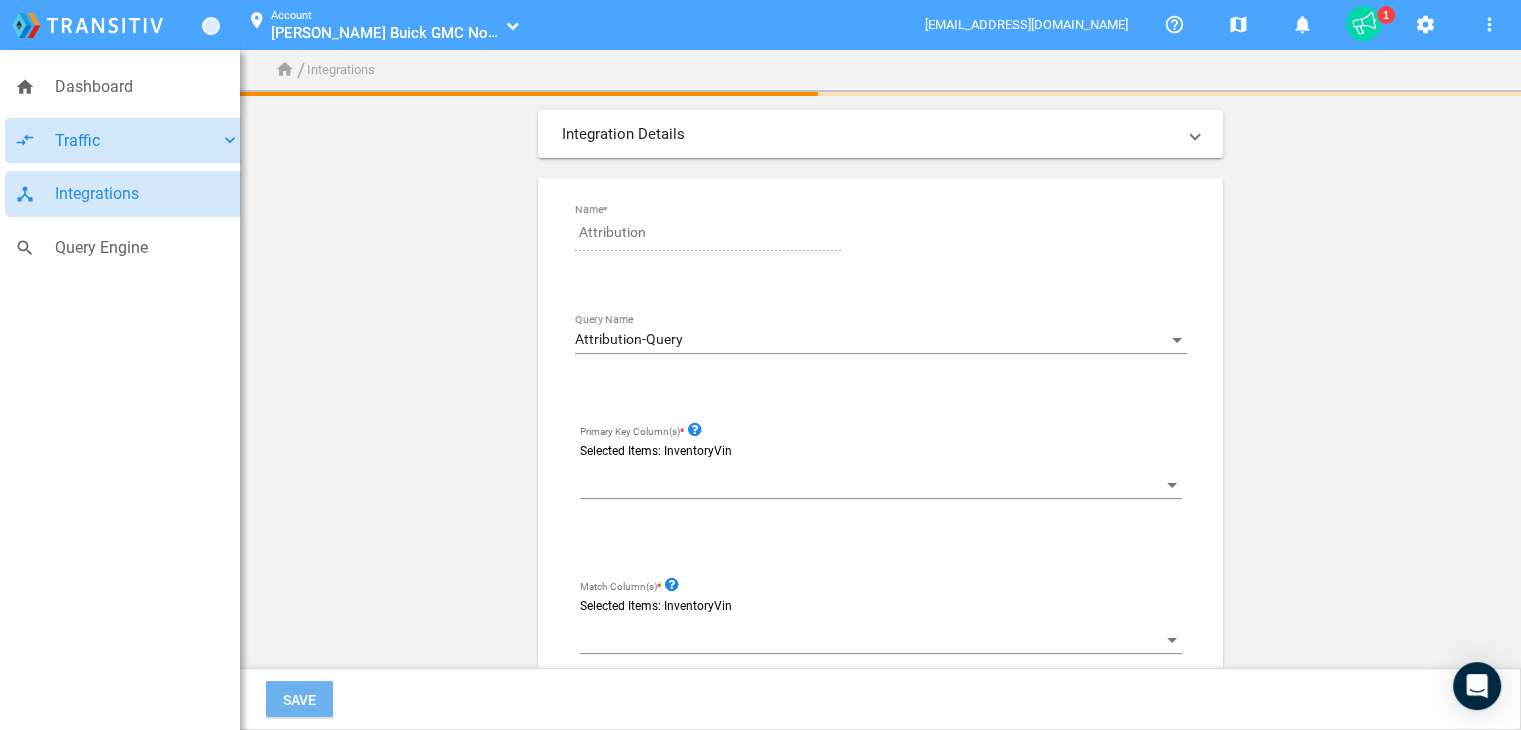 click on "Traffic" at bounding box center (137, 141) 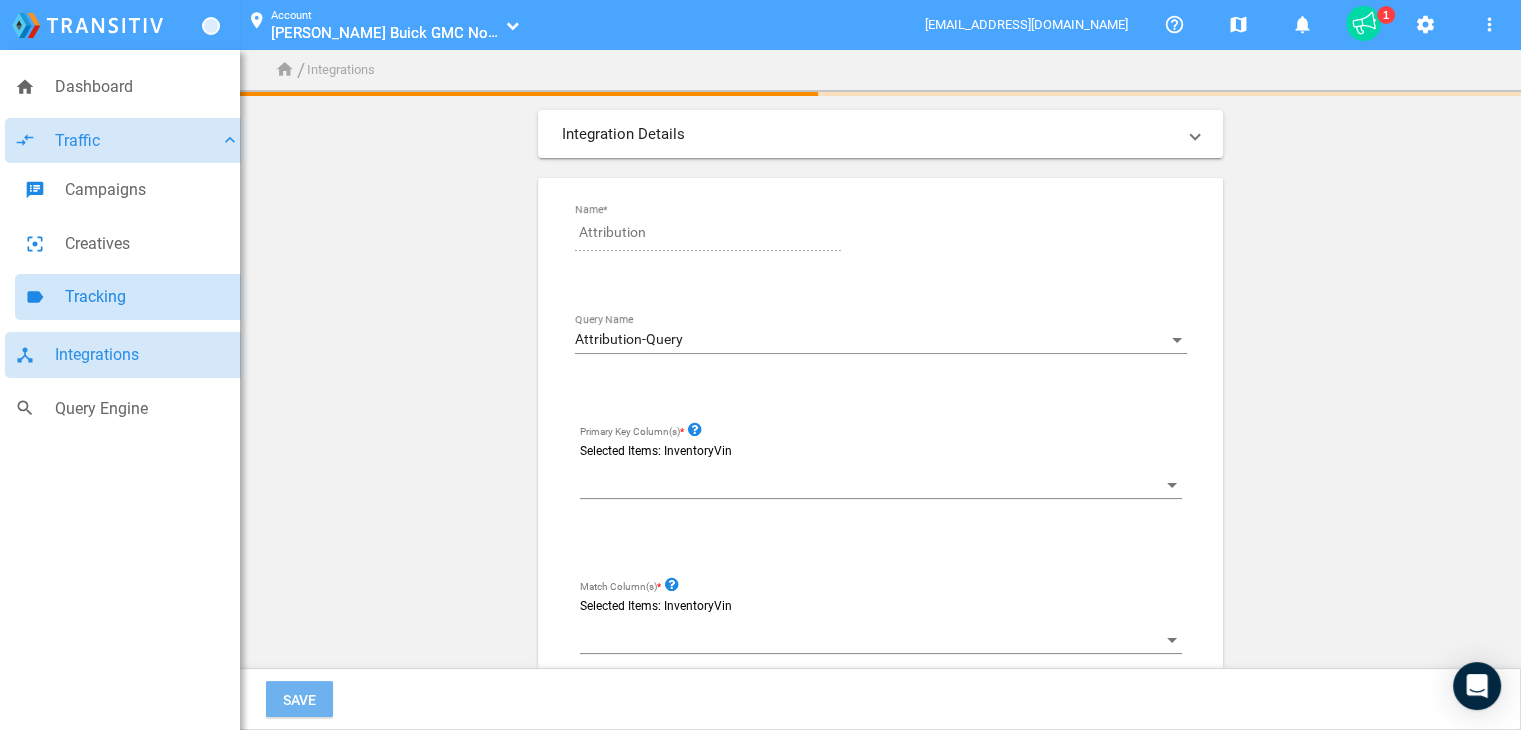 click on "label Tracking" at bounding box center [132, 297] 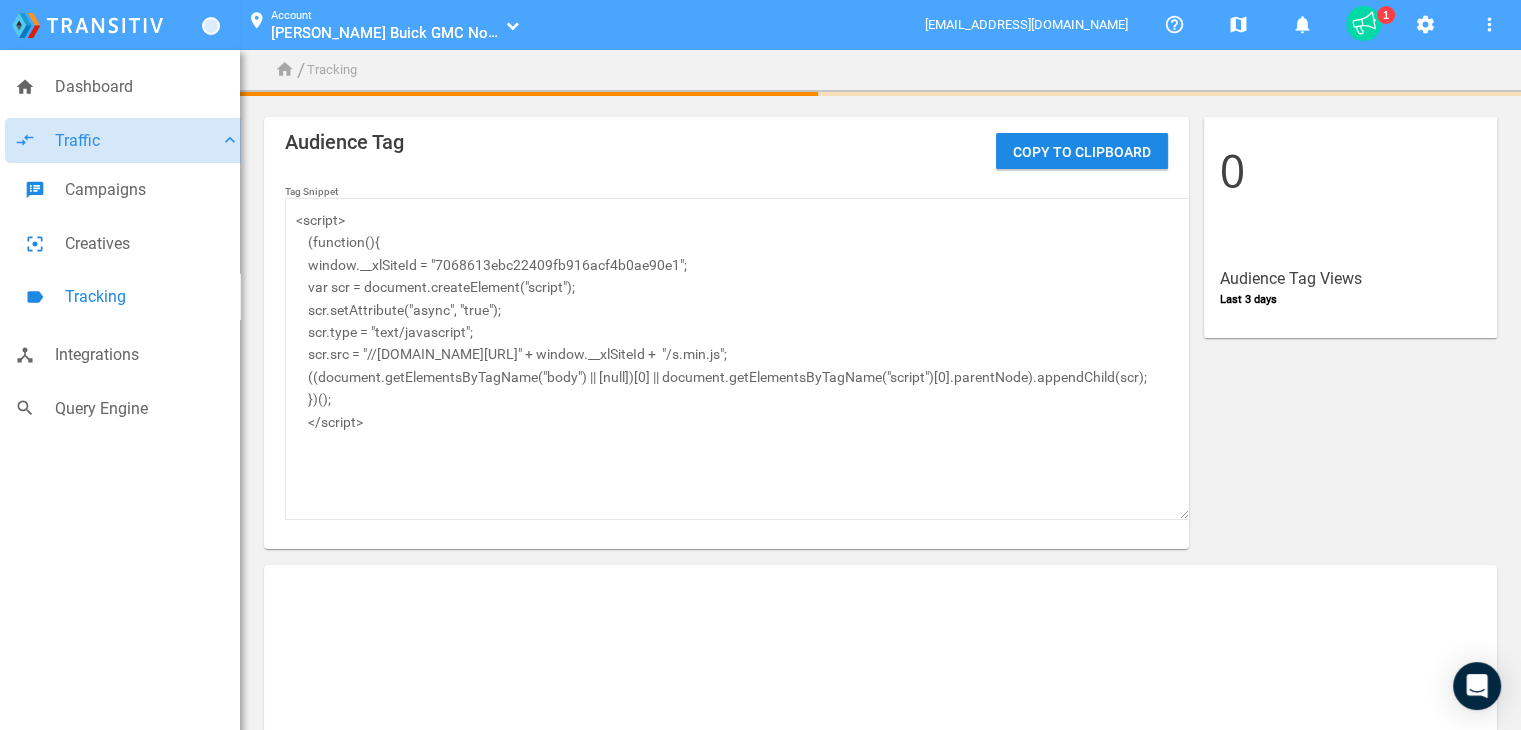 drag, startPoint x: 438, startPoint y: 264, endPoint x: 680, endPoint y: 266, distance: 242.00827 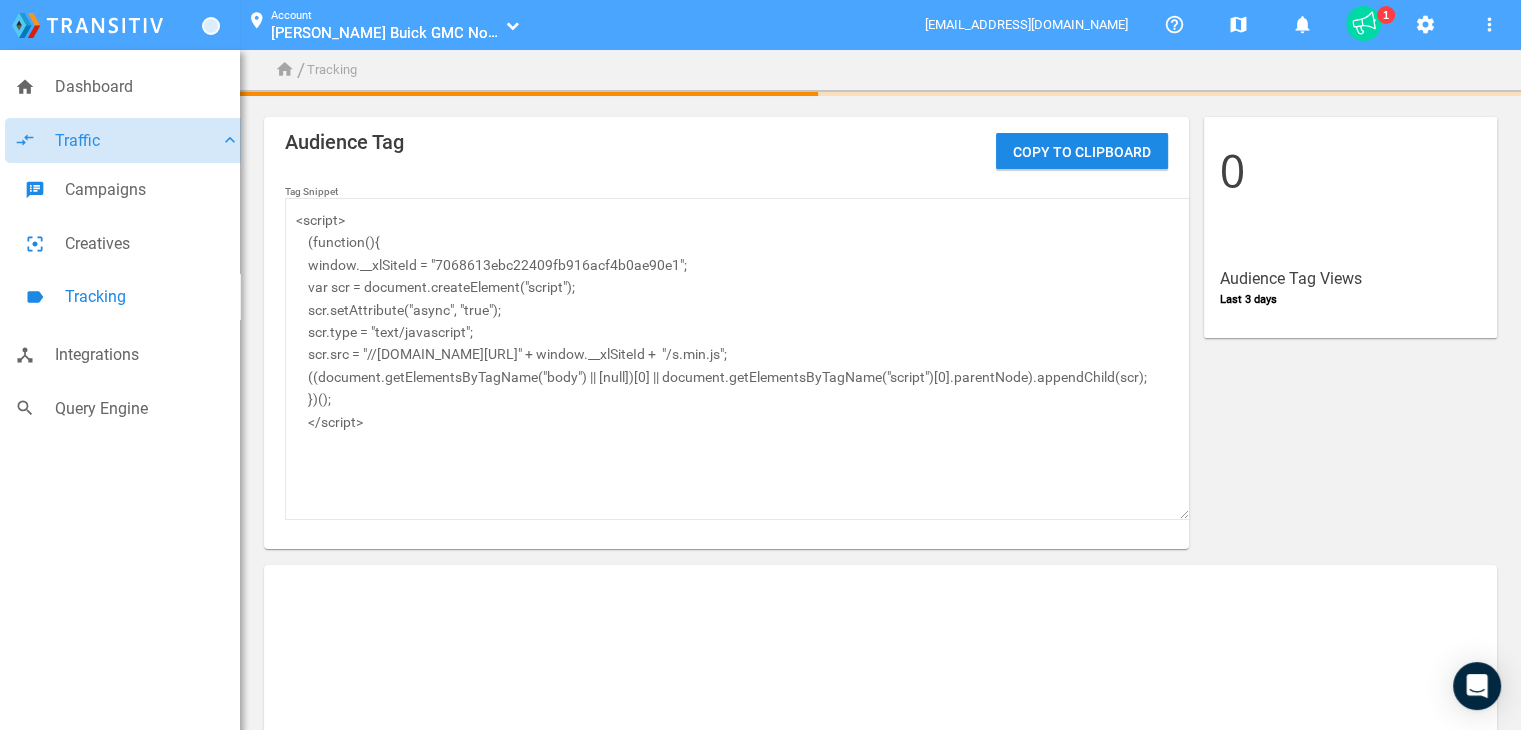 click on "<script>
(function(){
window.__xlSiteId = "7068613ebc22409fb916acf4b0ae90e1";
var scr = document.createElement("script");
scr.setAttribute("async", "true");
scr.type = "text/javascript";
scr.src = "//adv.purecars.com/js/" + window.__xlSiteId +  "/s.min.js";
((document.getElementsByTagName("body") || [null])[0] || document.getElementsByTagName("script")[0].parentNode).appendChild(scr);
})();
</script>" at bounding box center (737, 359) 